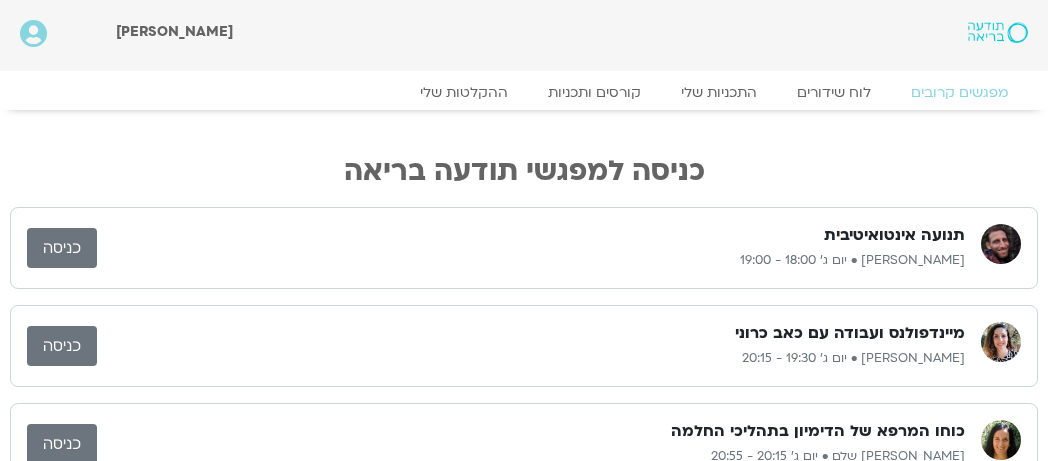 scroll, scrollTop: 0, scrollLeft: 0, axis: both 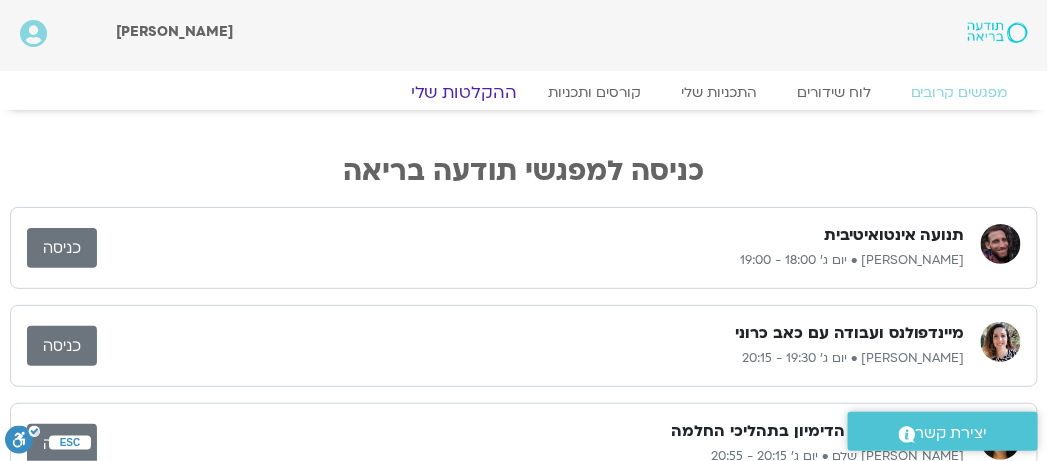 click on "ההקלטות שלי" 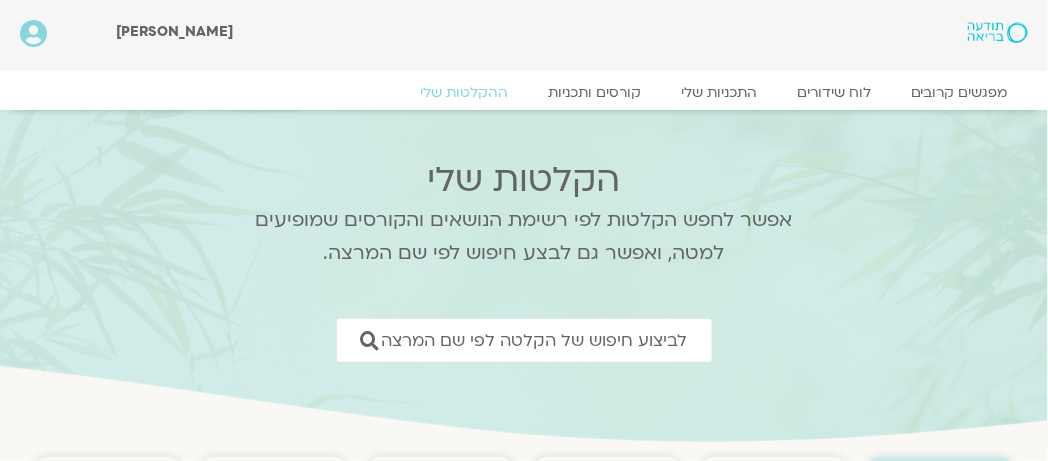 scroll, scrollTop: 100, scrollLeft: 0, axis: vertical 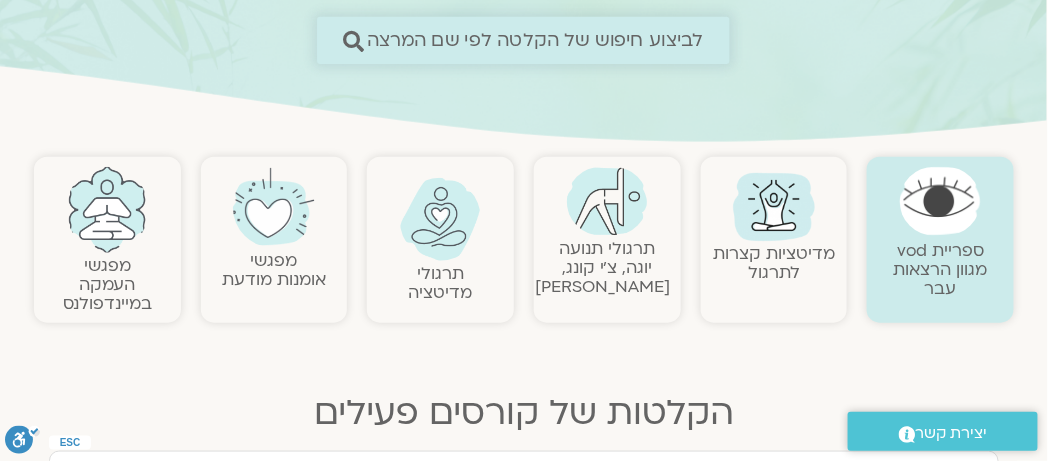 click on "לביצוע חיפוש של הקלטה לפי שם המרצה" at bounding box center (523, 40) 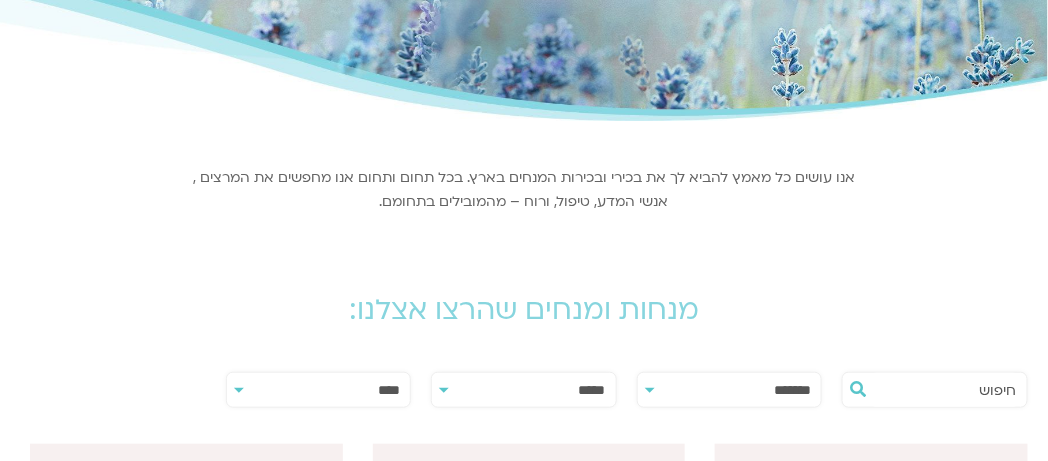 scroll, scrollTop: 0, scrollLeft: 0, axis: both 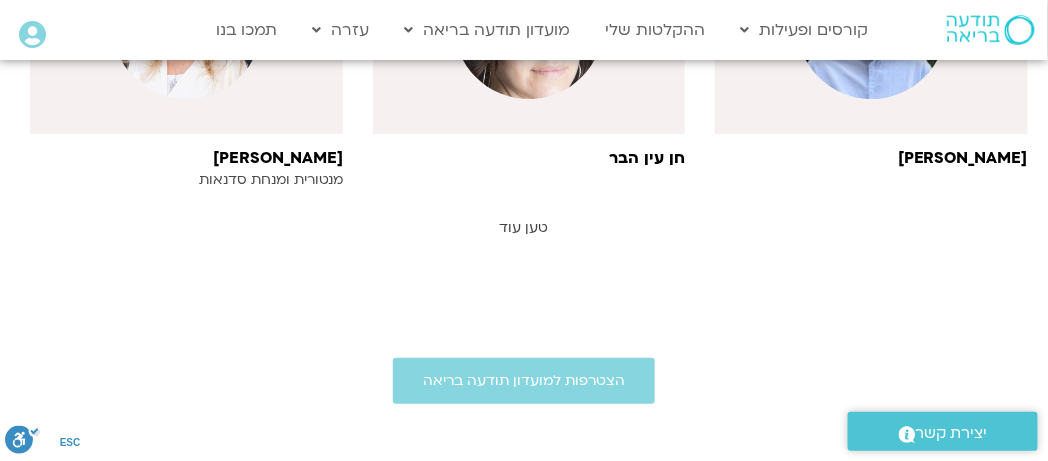 click on "טען עוד" at bounding box center [524, 227] 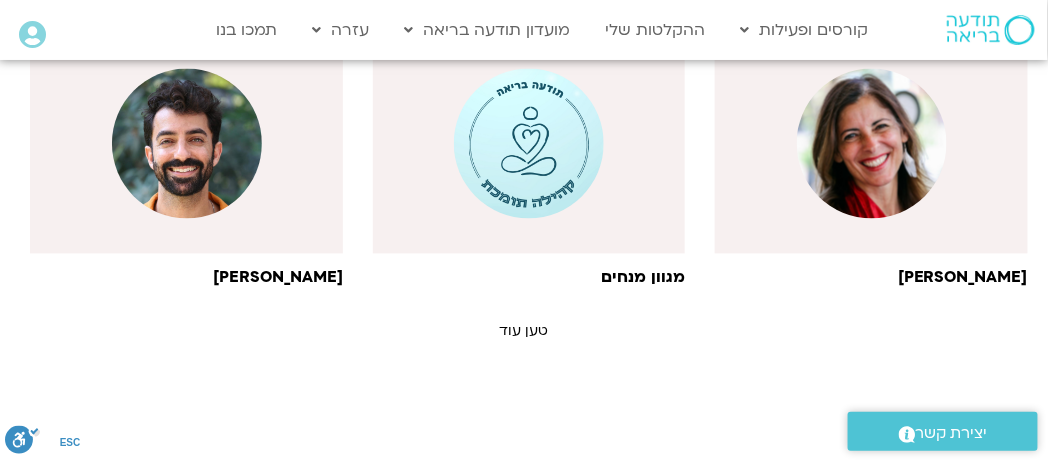scroll, scrollTop: 2700, scrollLeft: 0, axis: vertical 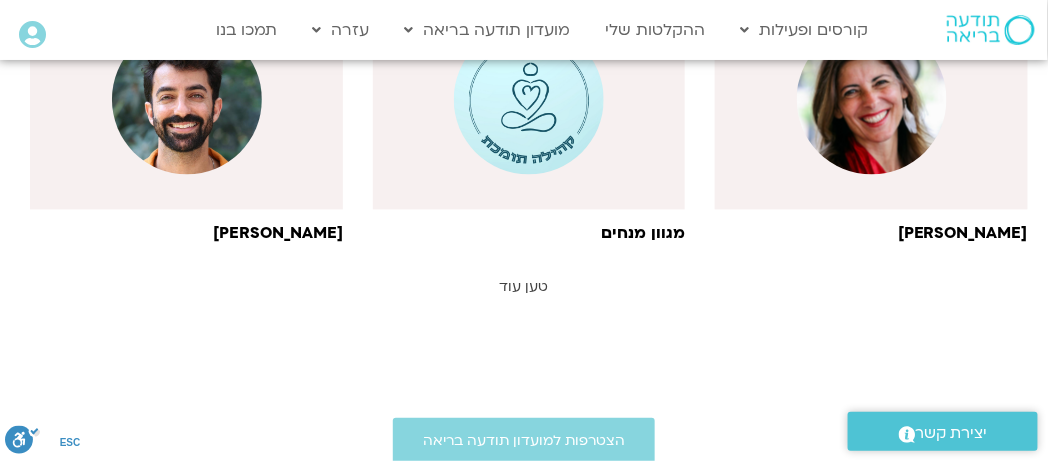 click on "טען עוד" at bounding box center (524, 287) 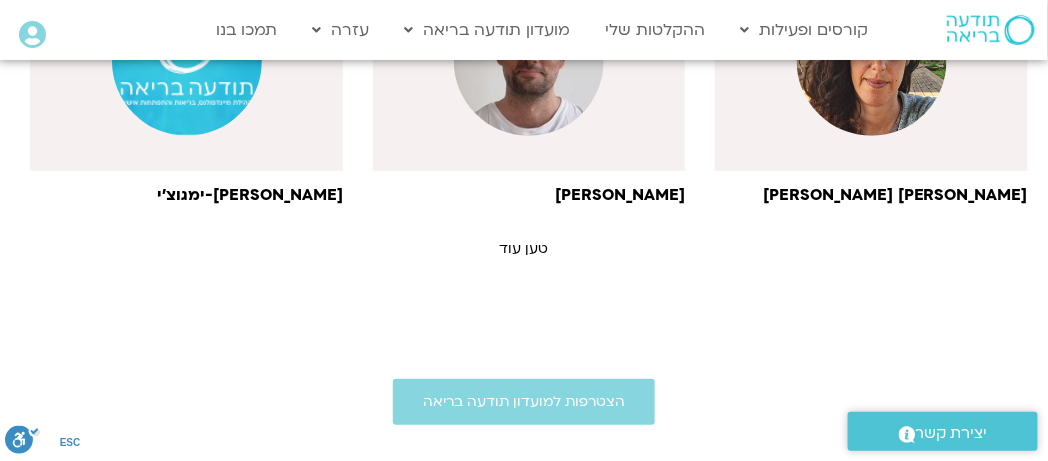scroll, scrollTop: 3900, scrollLeft: 0, axis: vertical 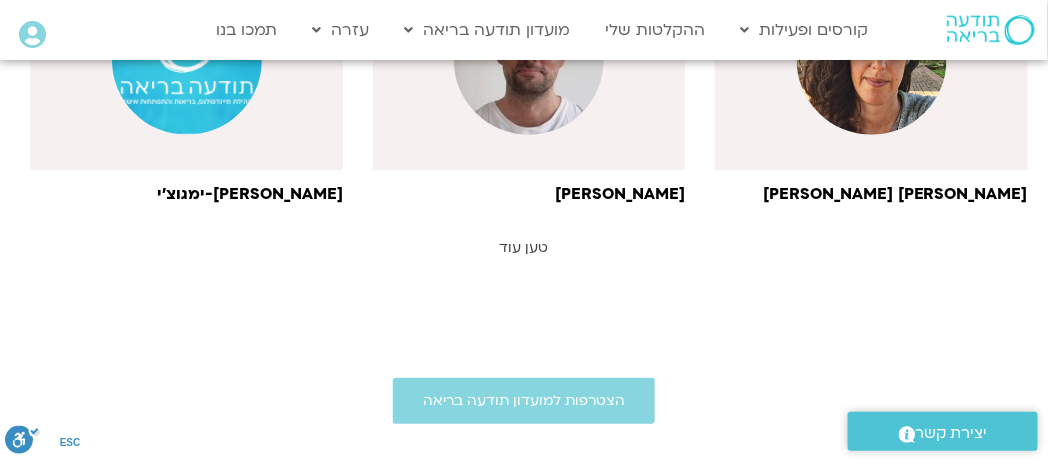 click on "טען עוד" at bounding box center (524, 247) 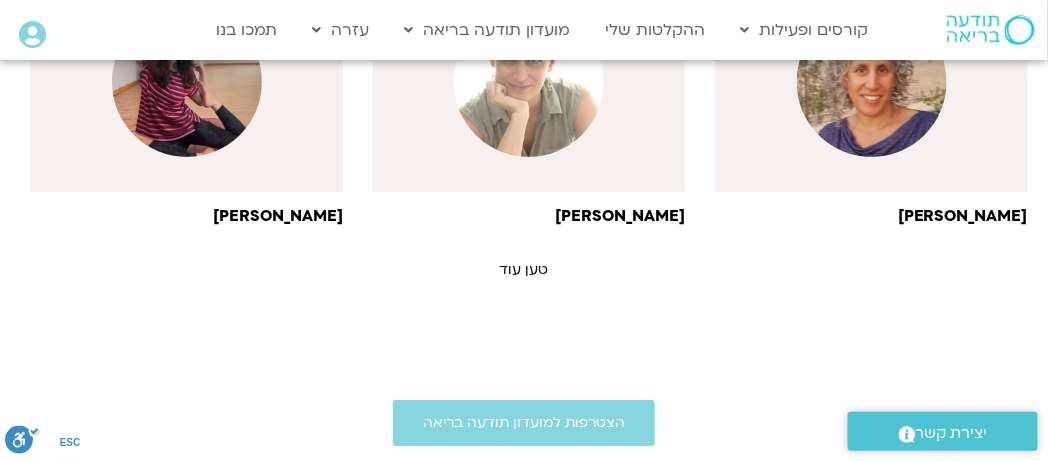 scroll, scrollTop: 5100, scrollLeft: 0, axis: vertical 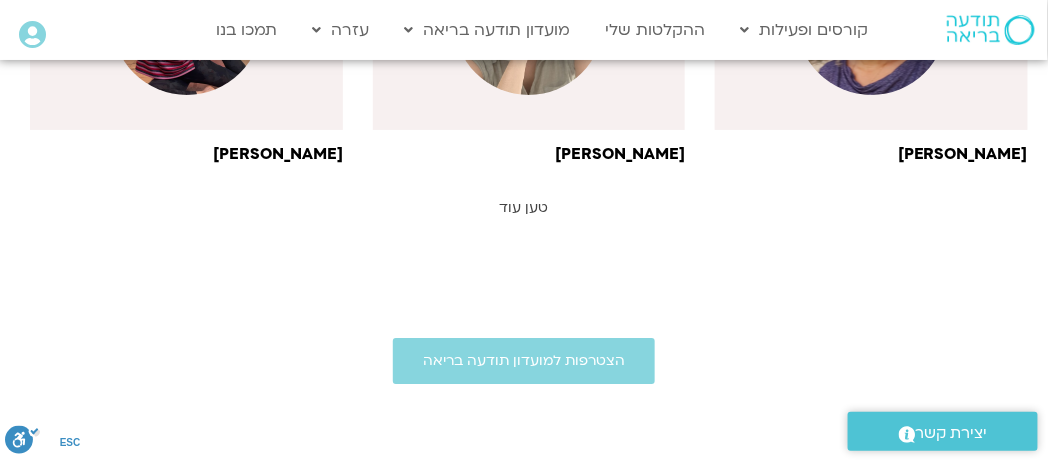 click on "טען עוד" at bounding box center (524, 207) 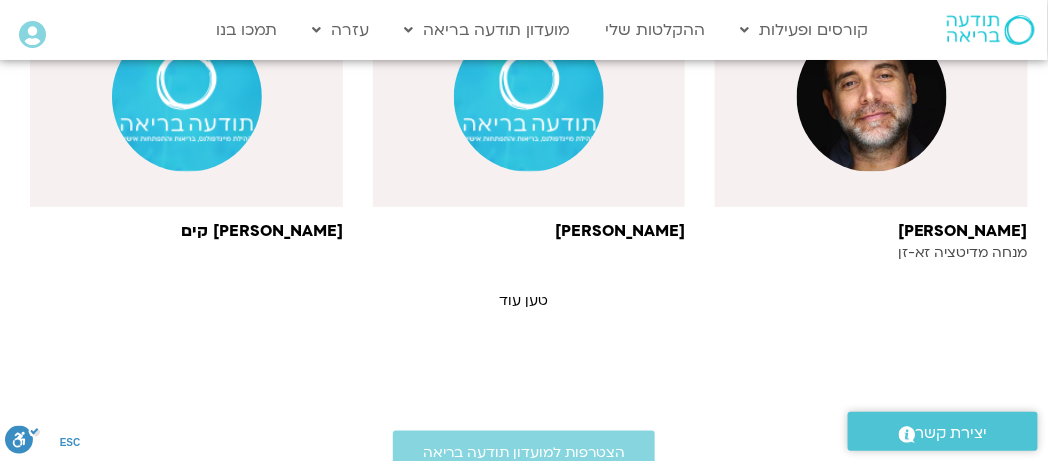 scroll, scrollTop: 6300, scrollLeft: 0, axis: vertical 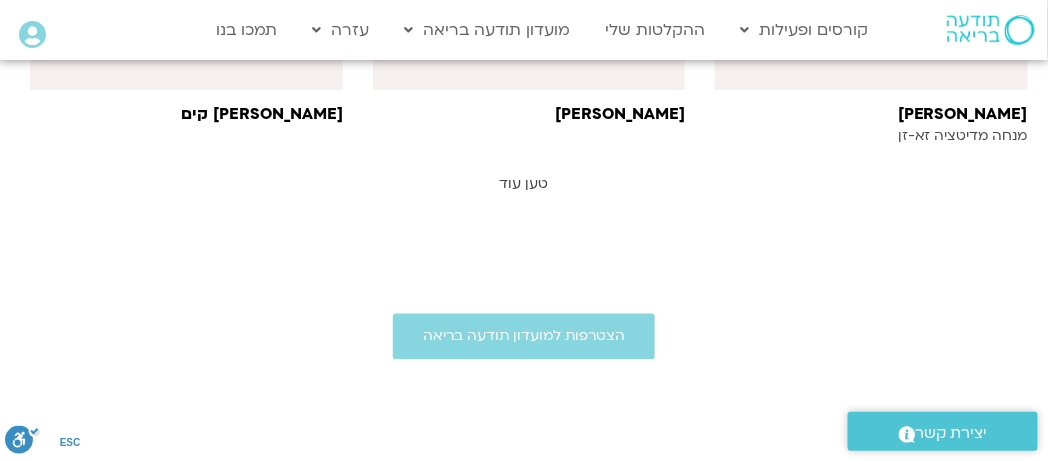 click on "טען עוד" at bounding box center [524, 183] 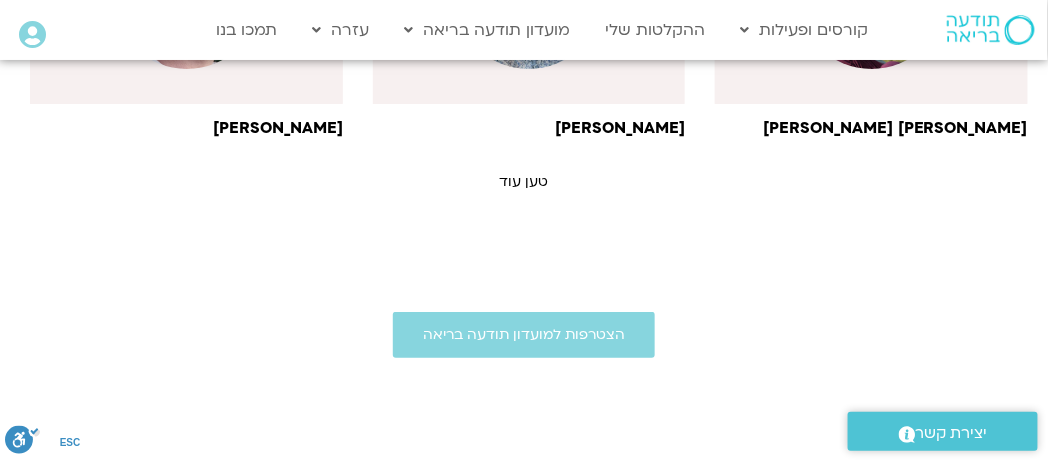 scroll, scrollTop: 7500, scrollLeft: 0, axis: vertical 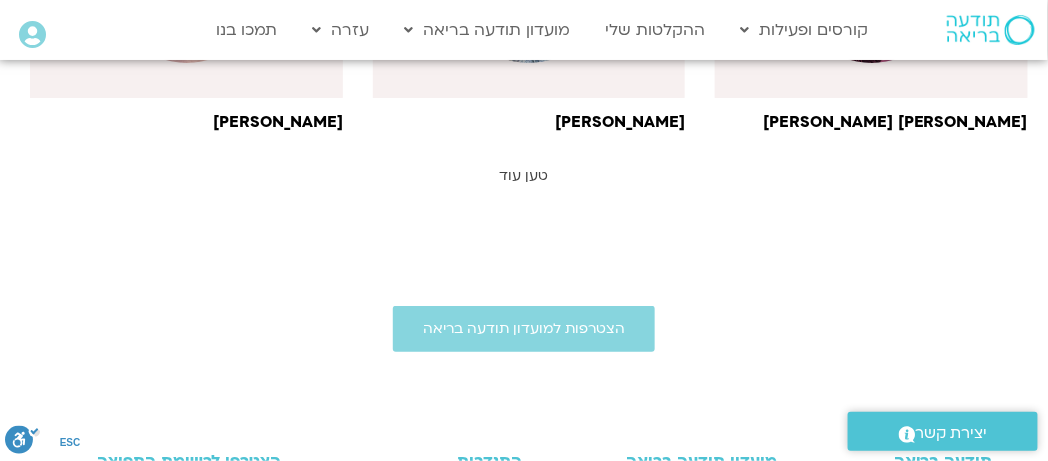 click on "טען עוד" at bounding box center (524, 175) 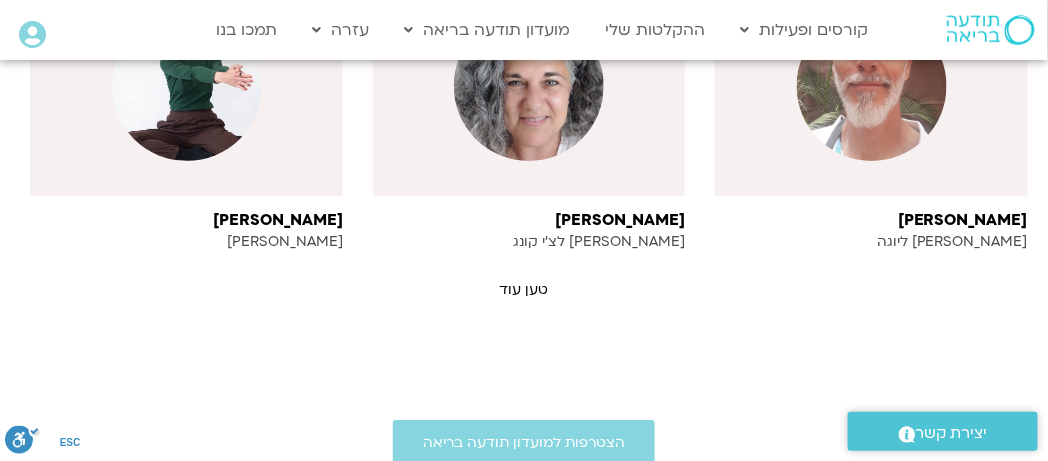 scroll, scrollTop: 8700, scrollLeft: 0, axis: vertical 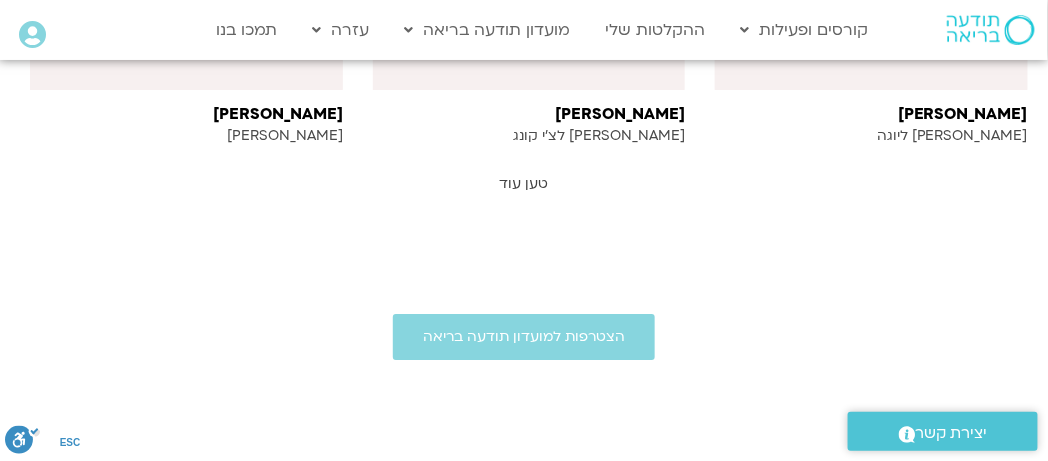 click on "טען עוד" at bounding box center [524, 183] 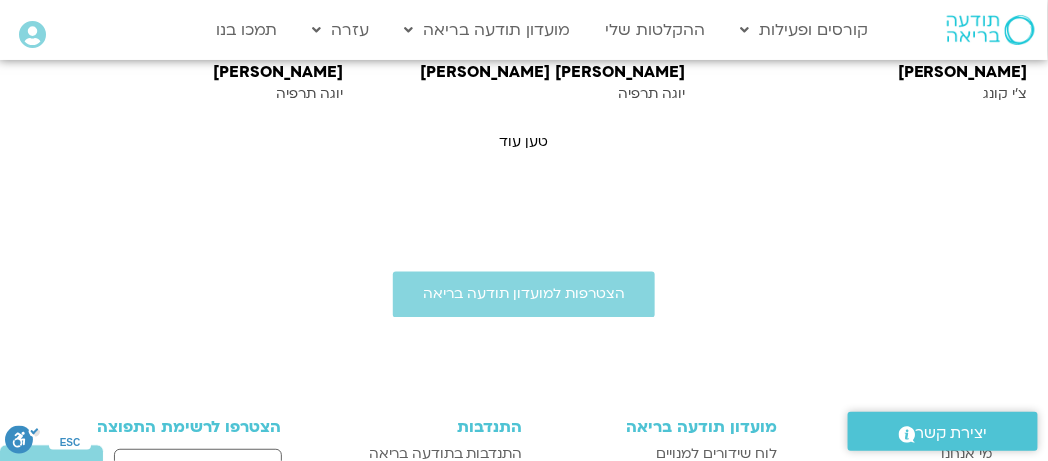 scroll, scrollTop: 10000, scrollLeft: 0, axis: vertical 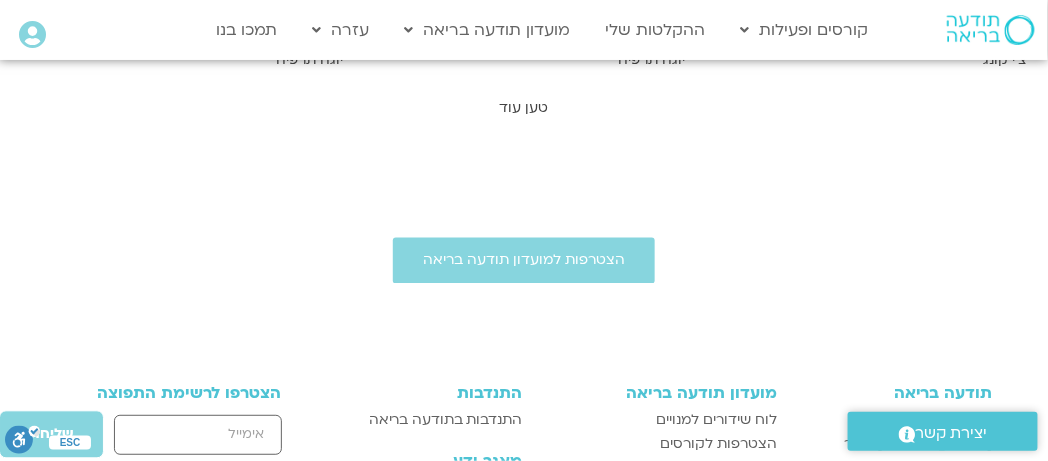 click on "טען עוד" at bounding box center (524, 107) 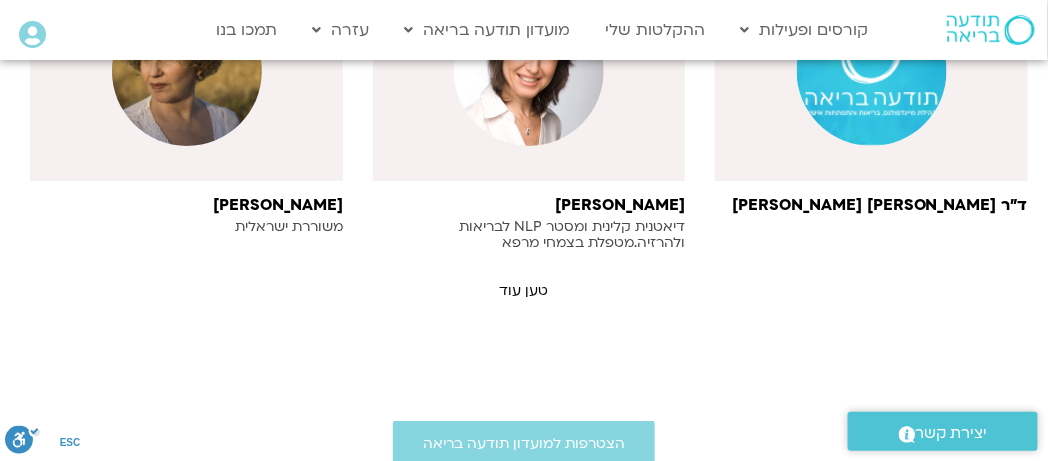 scroll, scrollTop: 11100, scrollLeft: 0, axis: vertical 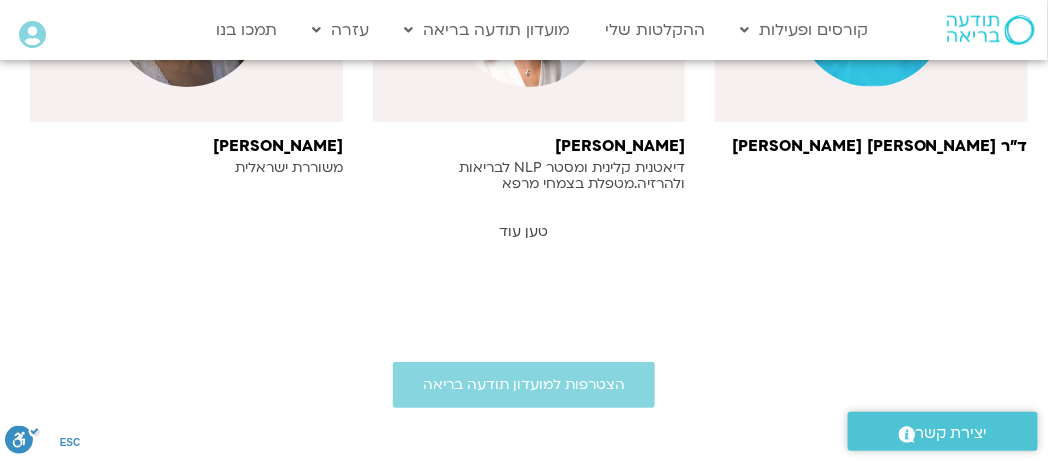 click on "טען עוד" at bounding box center [524, 231] 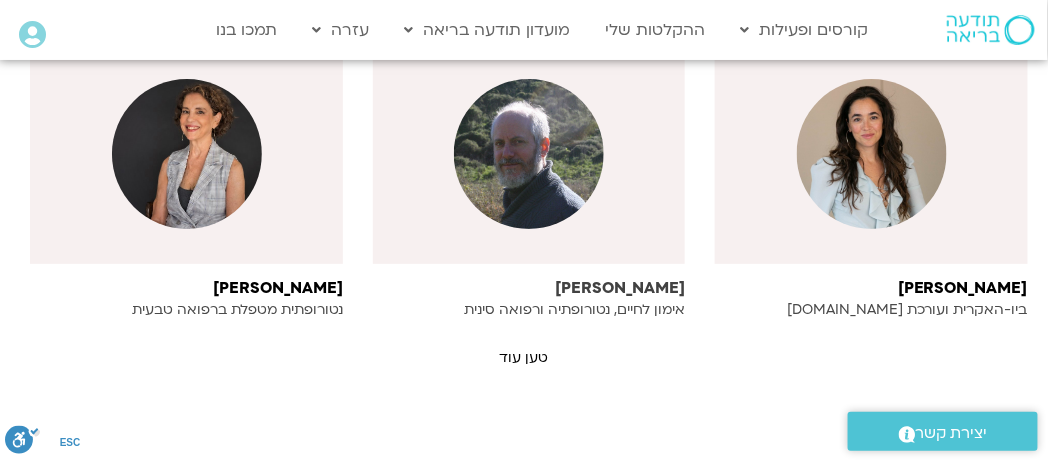 scroll, scrollTop: 12300, scrollLeft: 0, axis: vertical 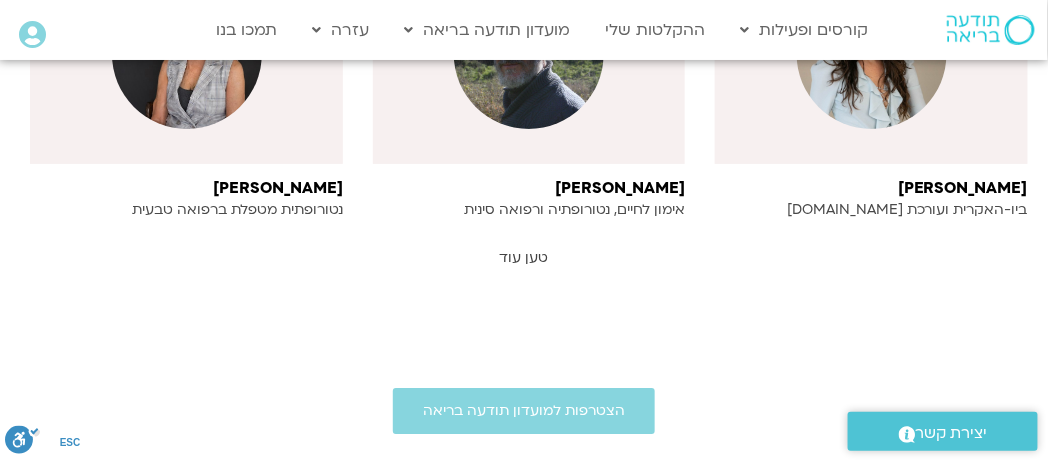 click on "טען עוד" at bounding box center (524, 257) 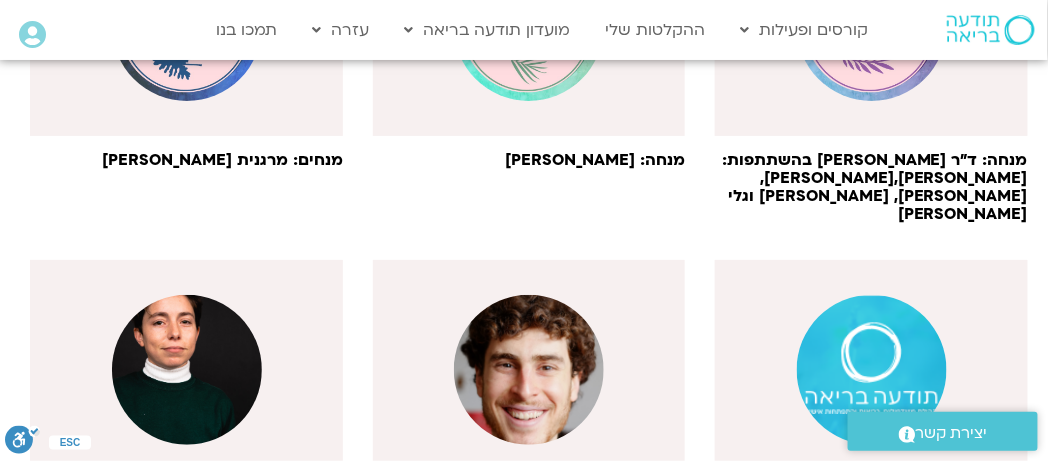 scroll, scrollTop: 13600, scrollLeft: 0, axis: vertical 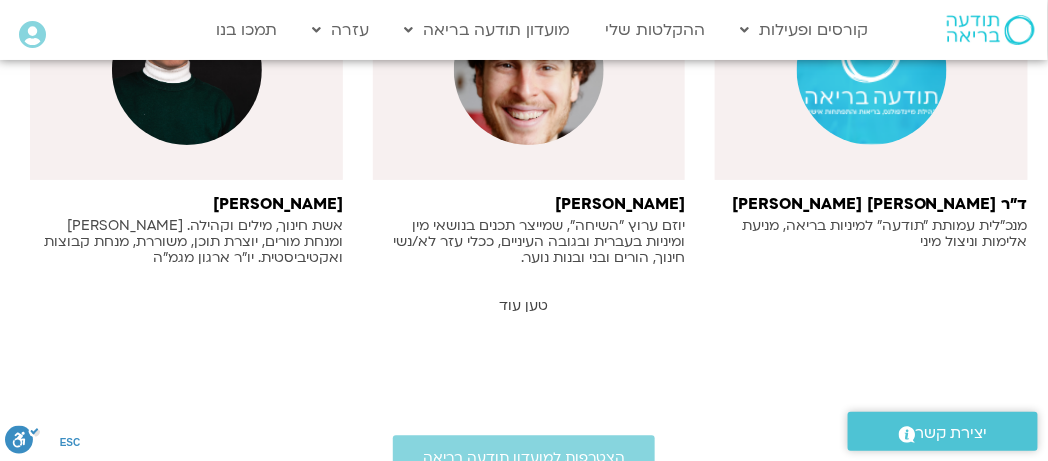 click on "טען עוד" at bounding box center [524, 305] 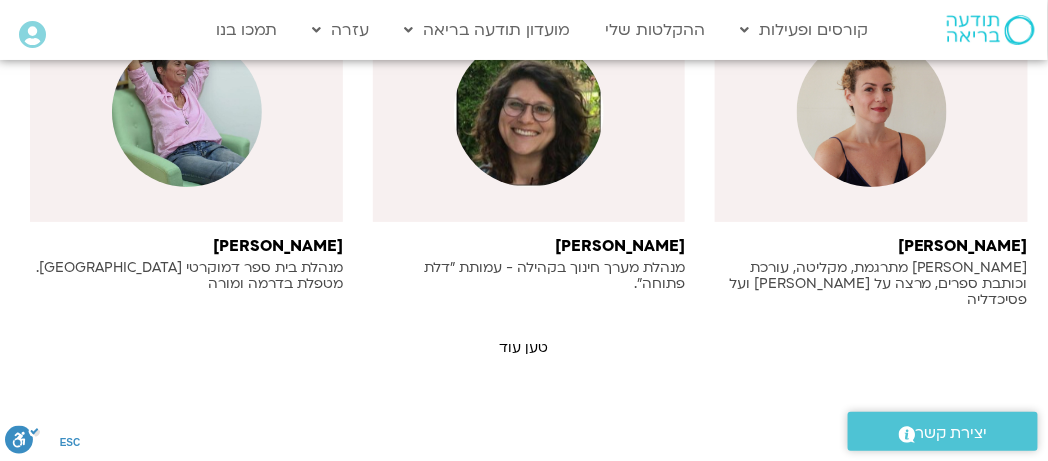 scroll, scrollTop: 15000, scrollLeft: 0, axis: vertical 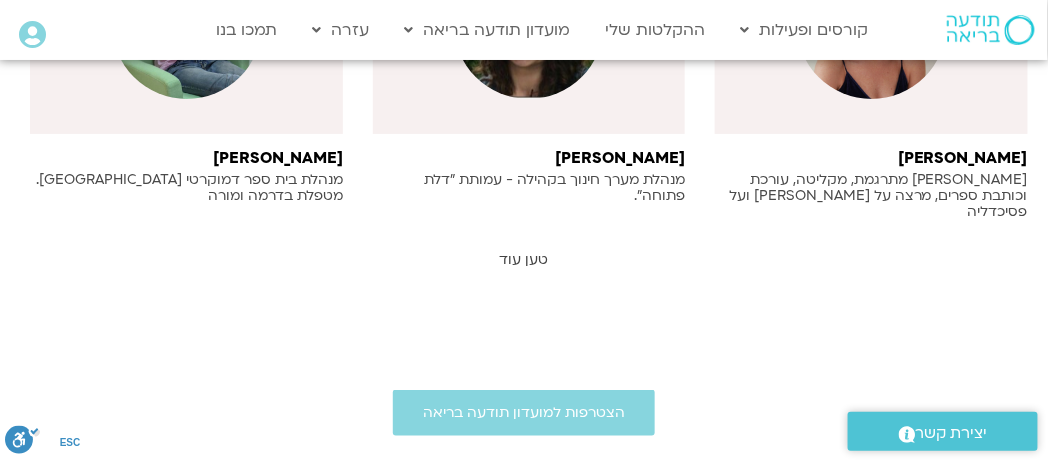 click on "טען עוד" at bounding box center [524, 259] 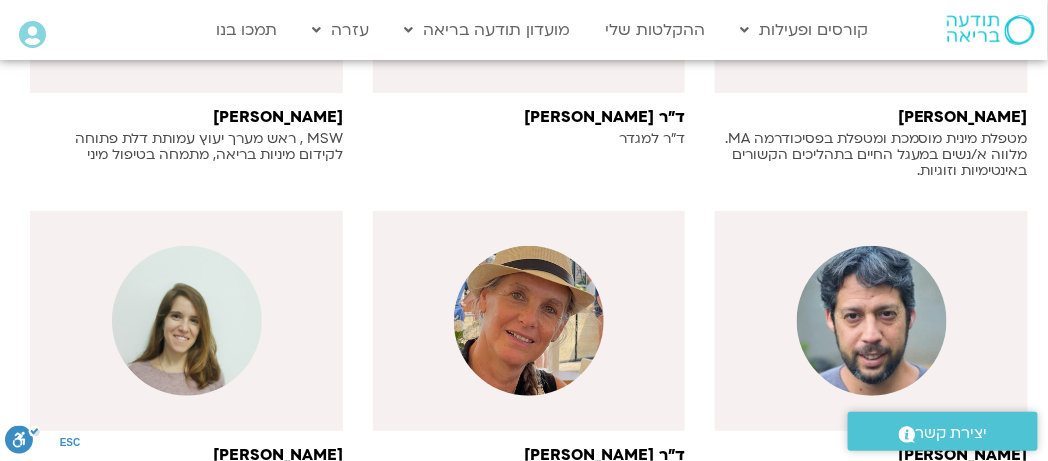 scroll, scrollTop: 16100, scrollLeft: 0, axis: vertical 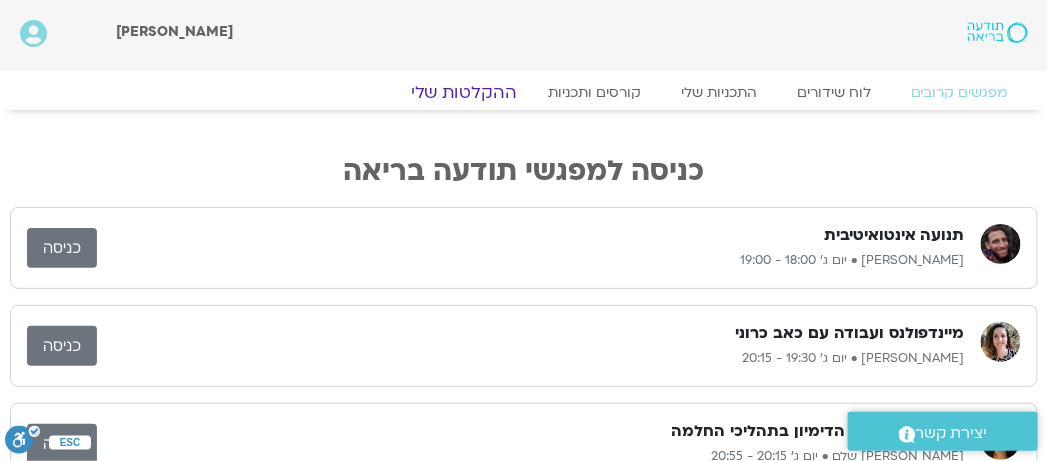 click on "ההקלטות שלי" 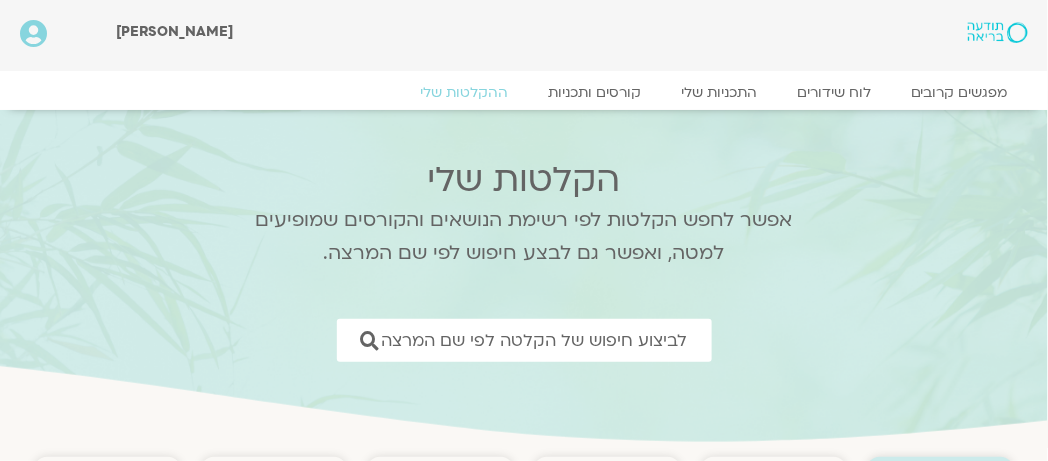 scroll, scrollTop: 200, scrollLeft: 0, axis: vertical 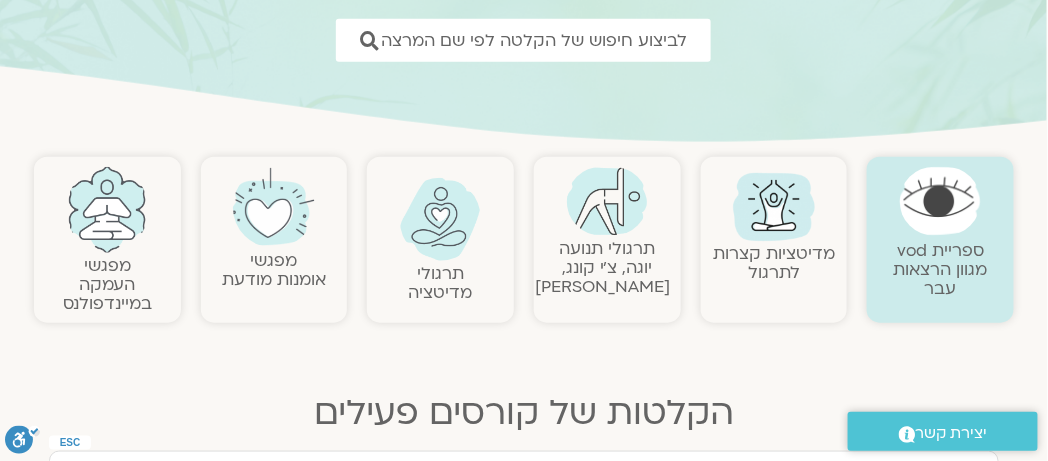 click on "מפגשי   העמקה במיינדפולנס" at bounding box center (107, 284) 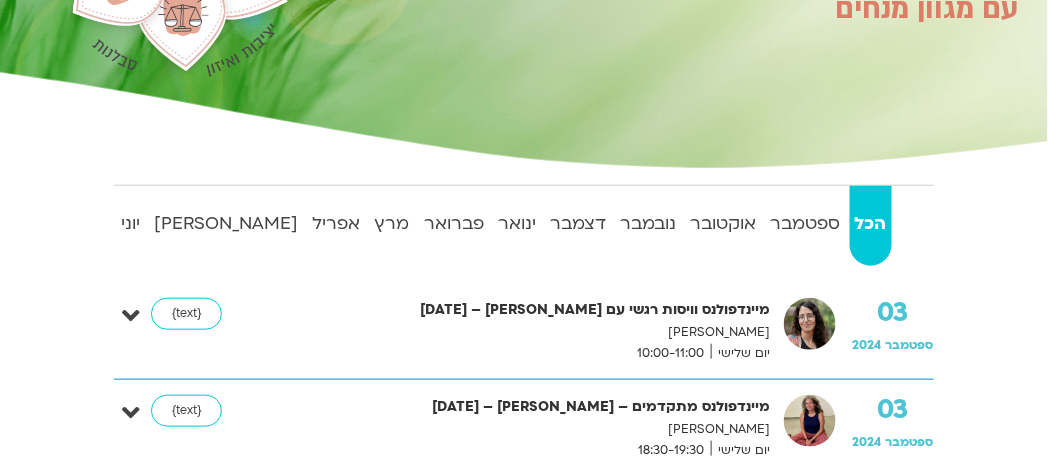 scroll, scrollTop: 300, scrollLeft: 0, axis: vertical 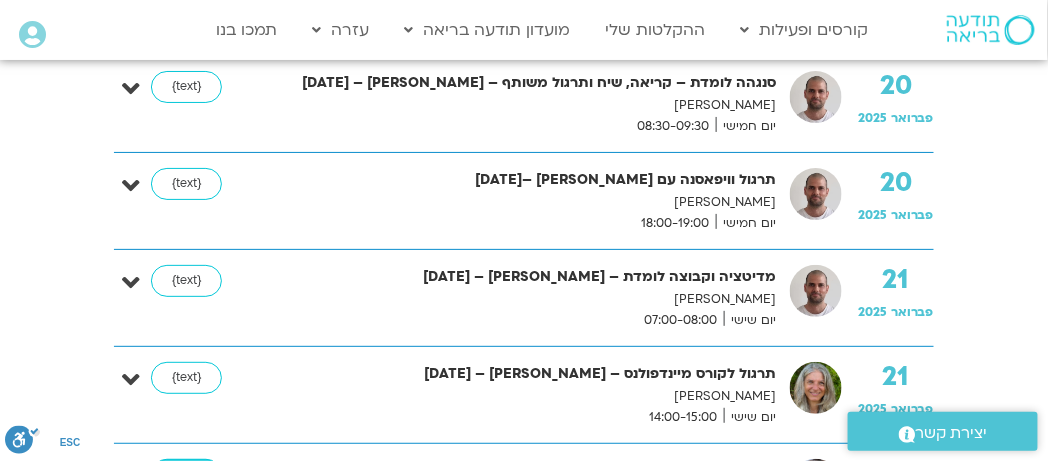 click on "{text}" at bounding box center (186, 475) 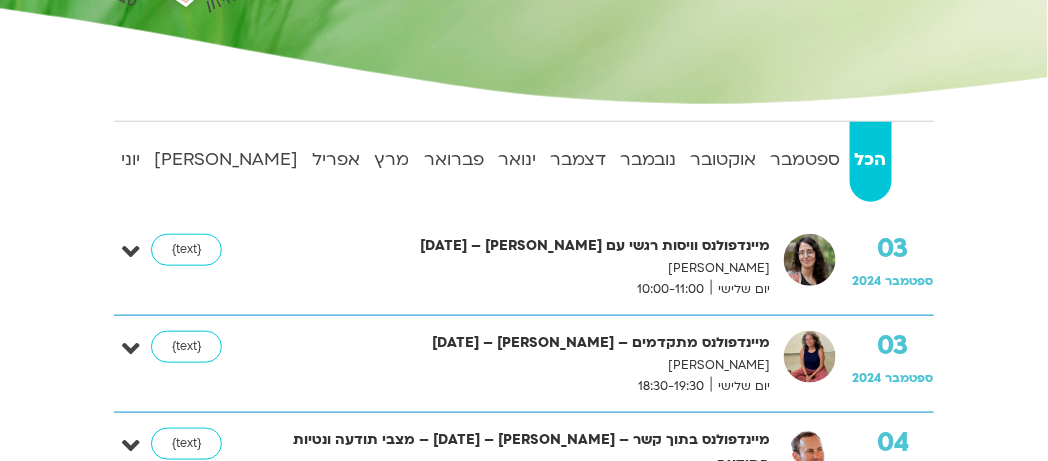scroll, scrollTop: 400, scrollLeft: 0, axis: vertical 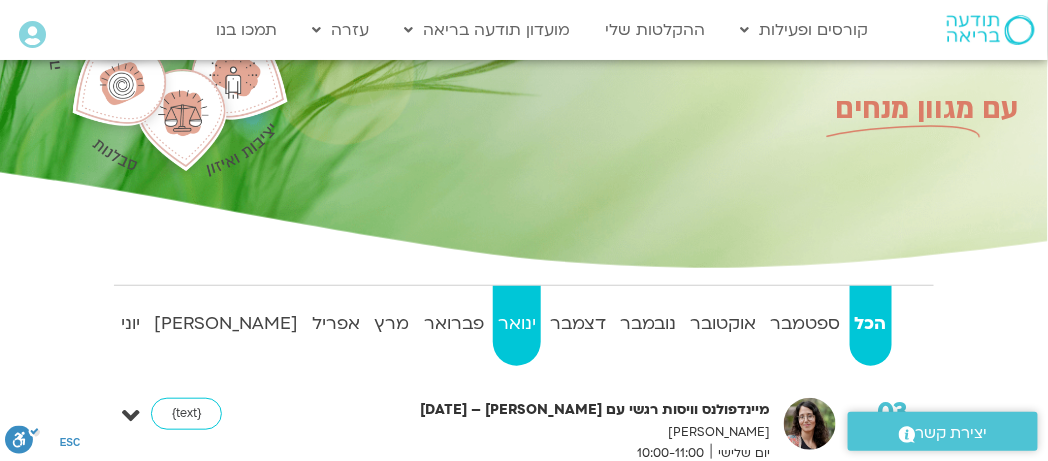 click on "ינואר" at bounding box center [517, 324] 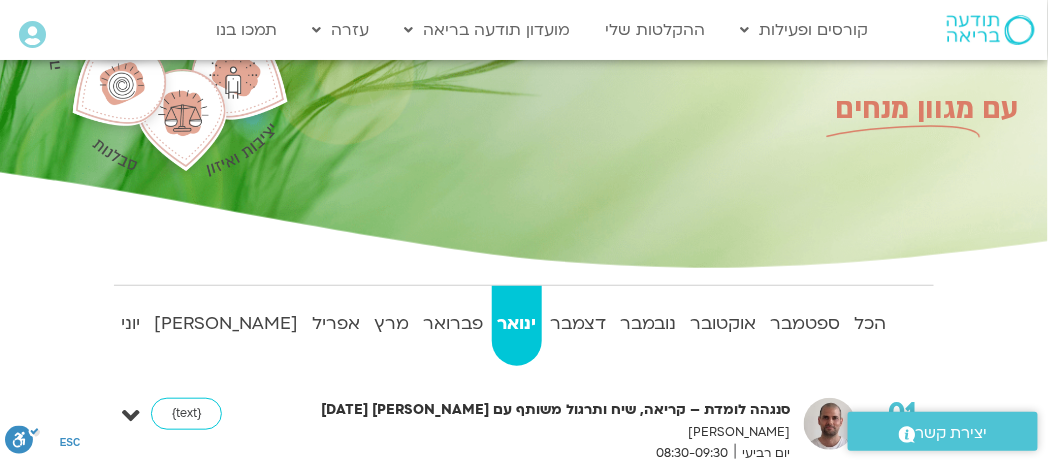 scroll, scrollTop: 300, scrollLeft: 0, axis: vertical 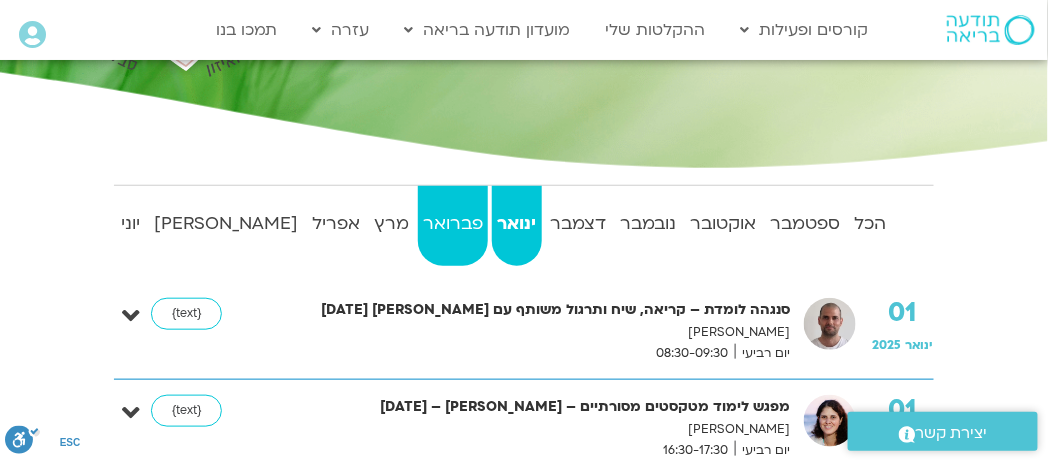 click on "פברואר" at bounding box center [453, 224] 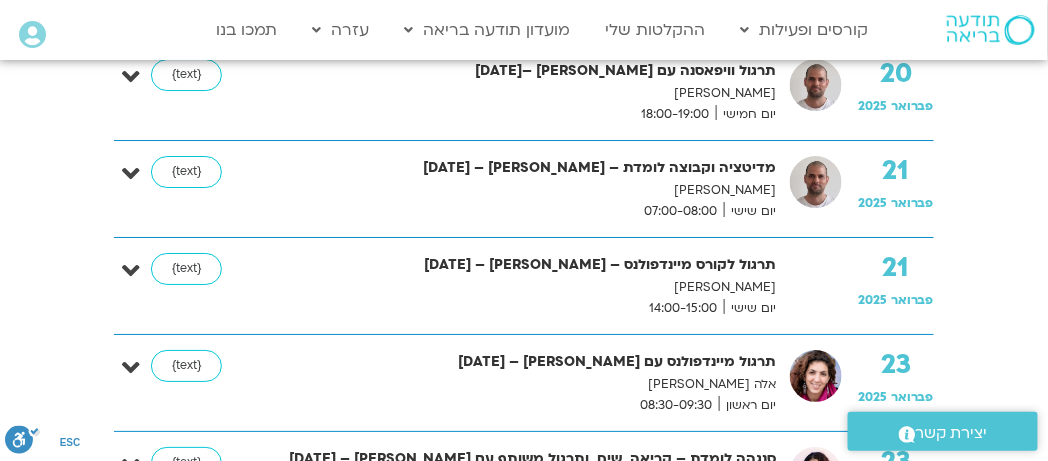 scroll, scrollTop: 3600, scrollLeft: 0, axis: vertical 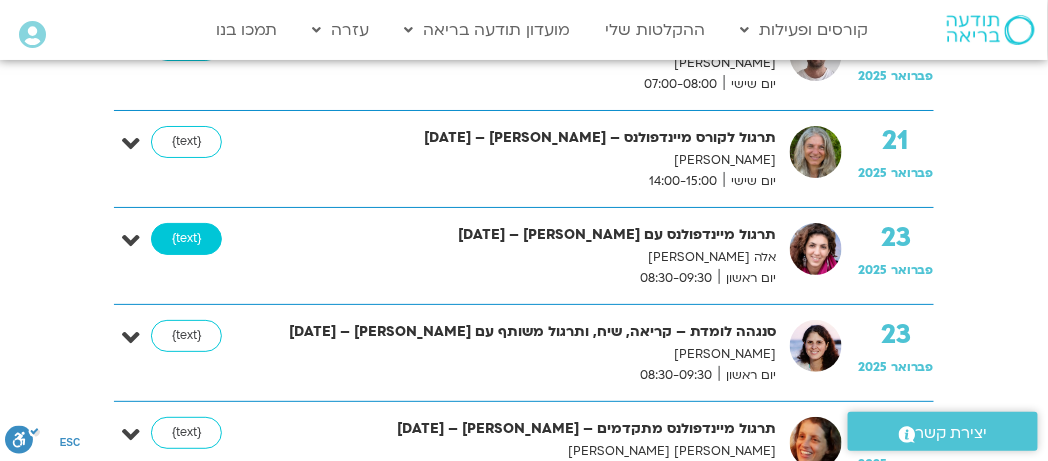 click on "{text}" at bounding box center [186, 239] 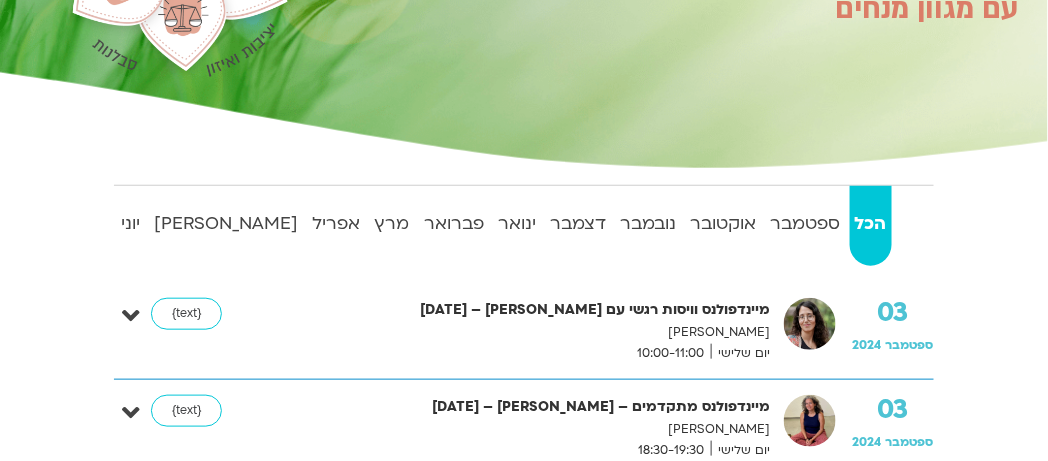 scroll, scrollTop: 300, scrollLeft: 0, axis: vertical 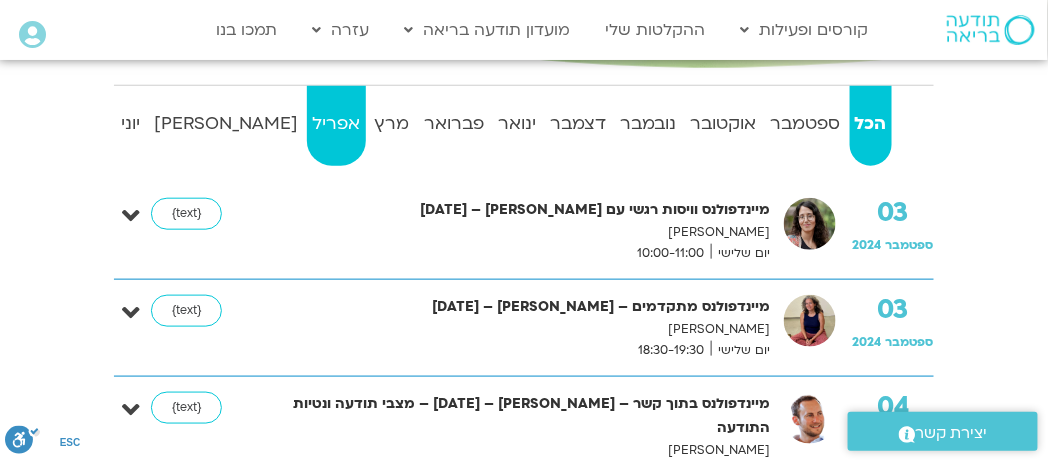 click on "אפריל" at bounding box center [336, 124] 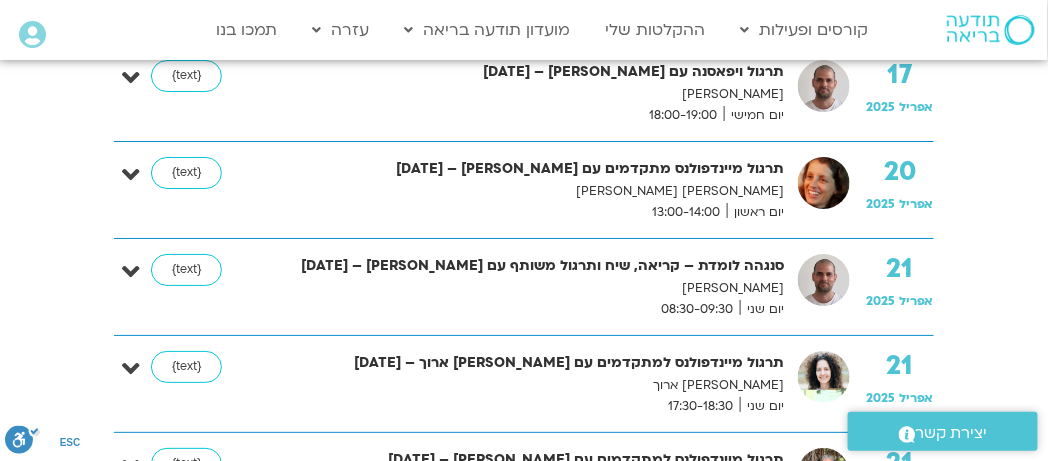 scroll, scrollTop: 1700, scrollLeft: 0, axis: vertical 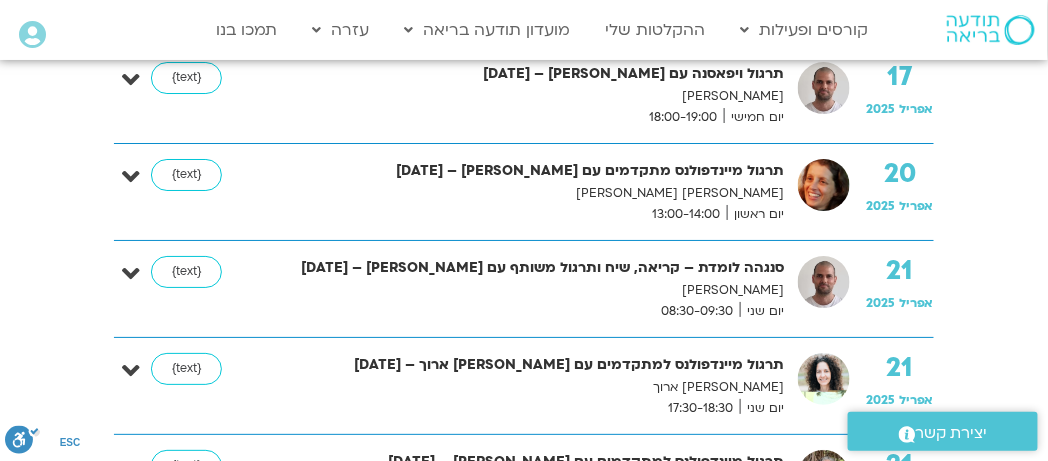click at bounding box center (824, 185) 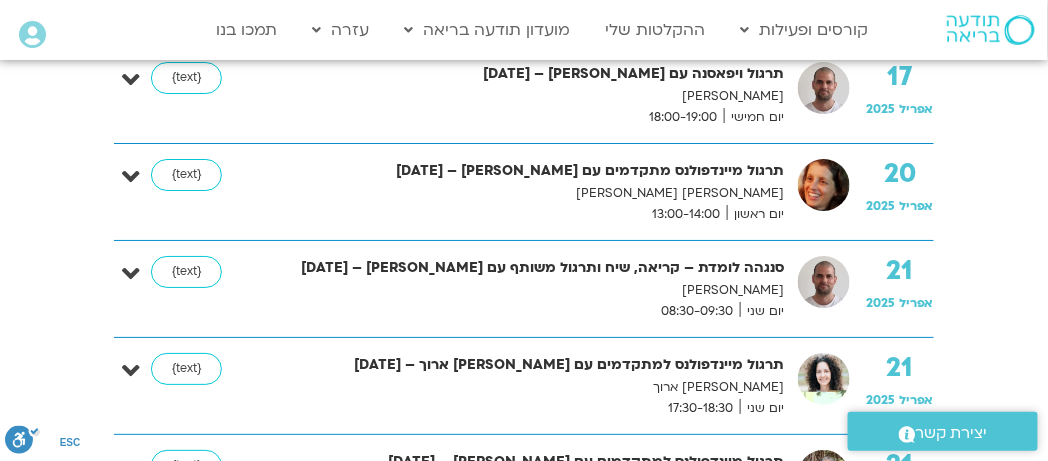 click at bounding box center [131, 177] 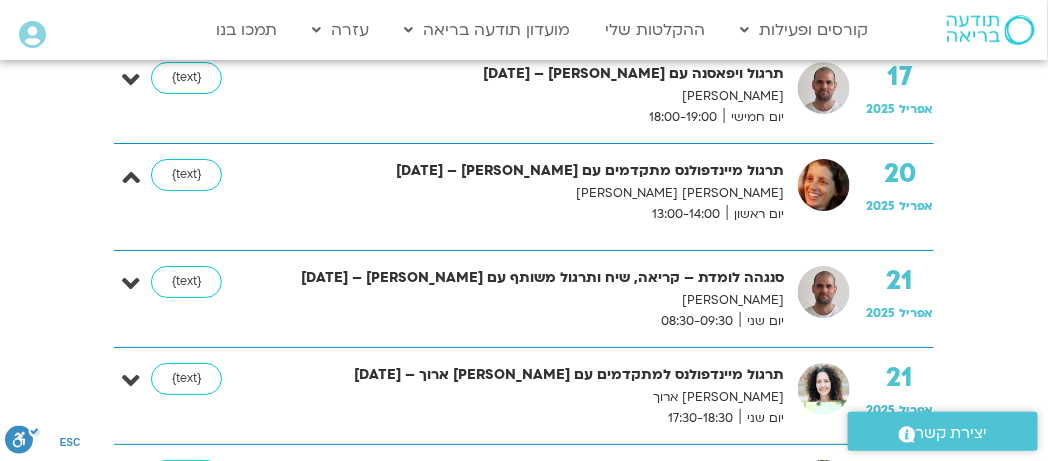 click at bounding box center (131, 177) 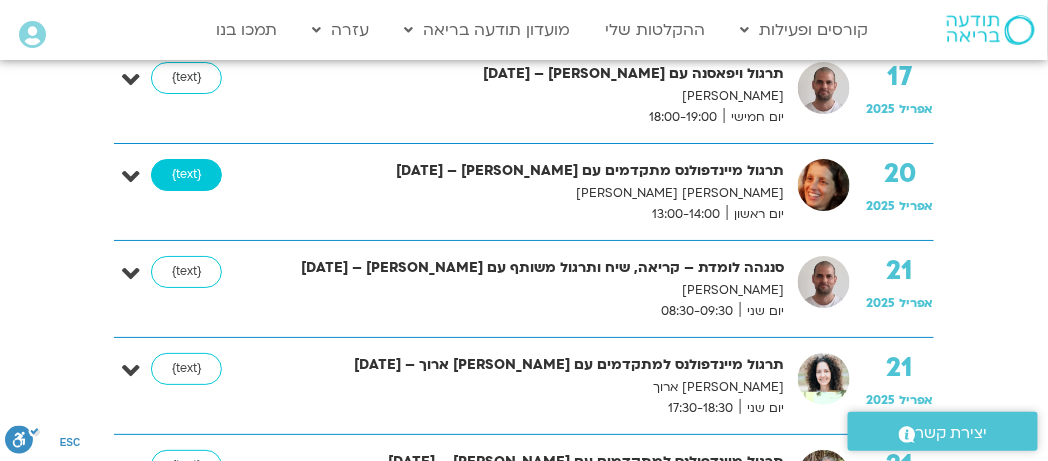 click on "{text}" at bounding box center [186, 175] 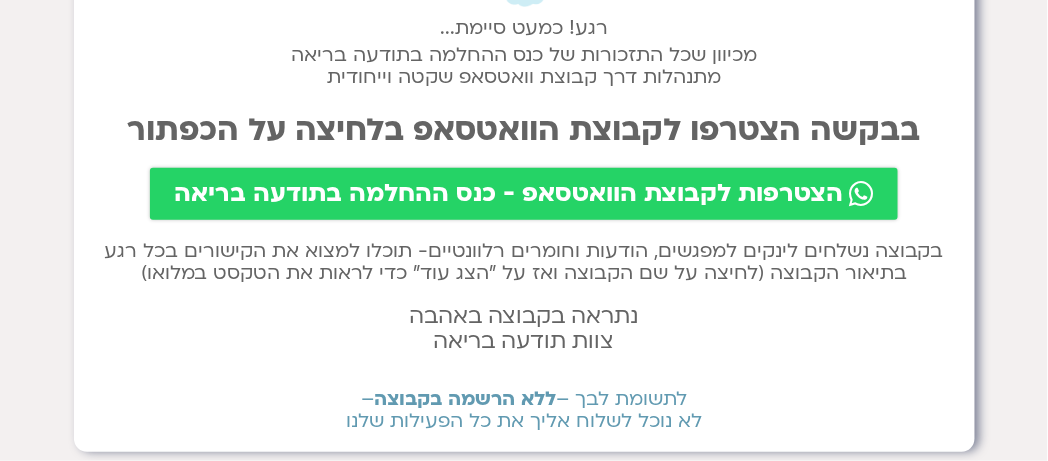 scroll, scrollTop: 200, scrollLeft: 0, axis: vertical 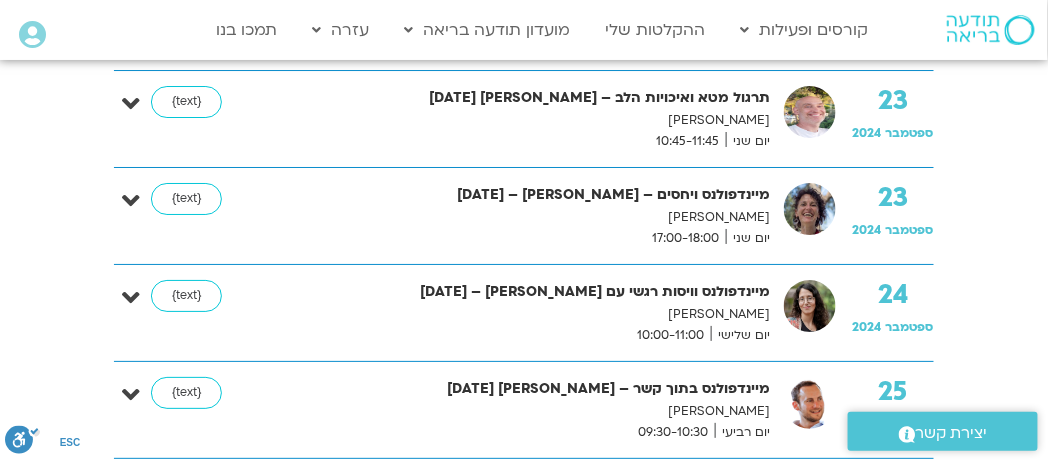 click on "יצירת קשר" at bounding box center (952, 433) 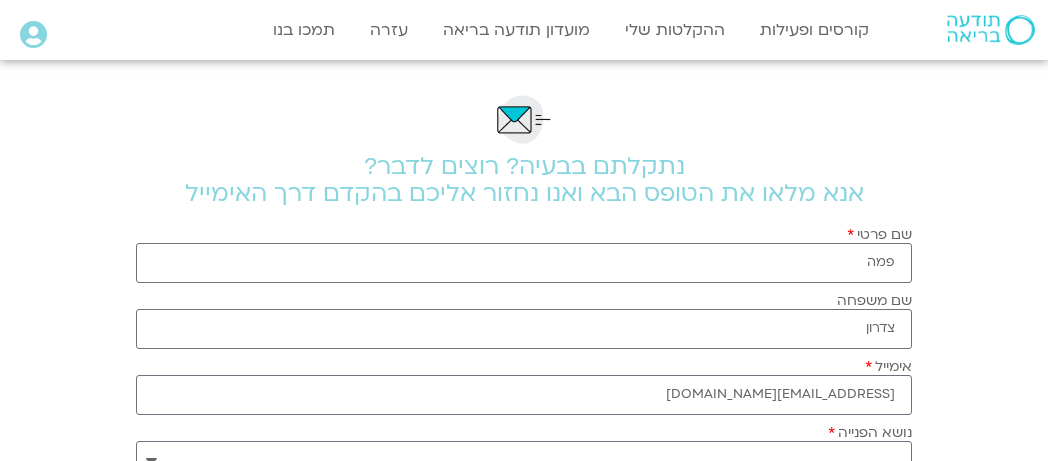 scroll, scrollTop: 0, scrollLeft: 0, axis: both 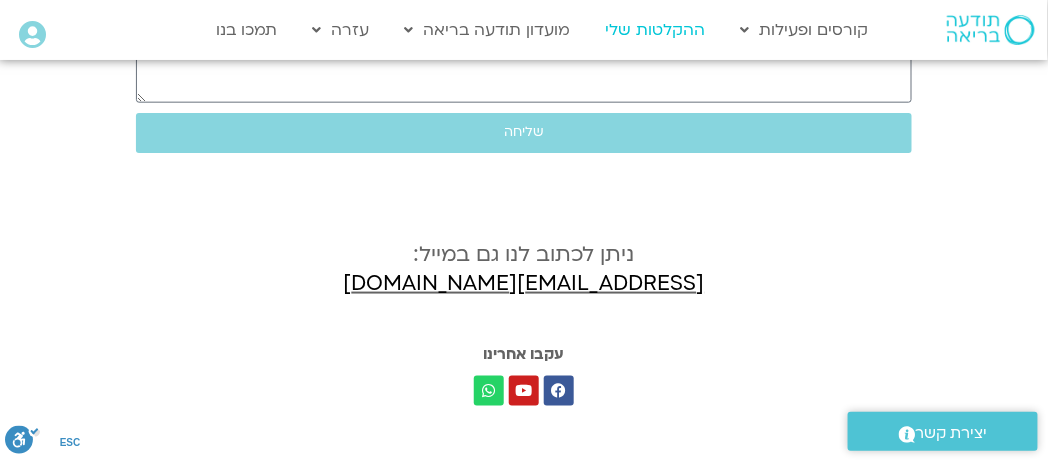click on "ההקלטות שלי" at bounding box center (656, 30) 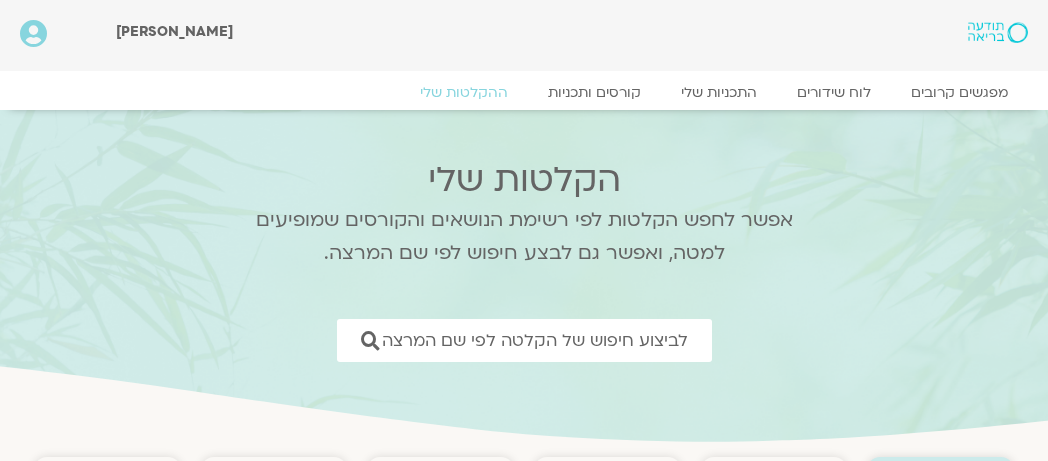 scroll, scrollTop: 0, scrollLeft: 0, axis: both 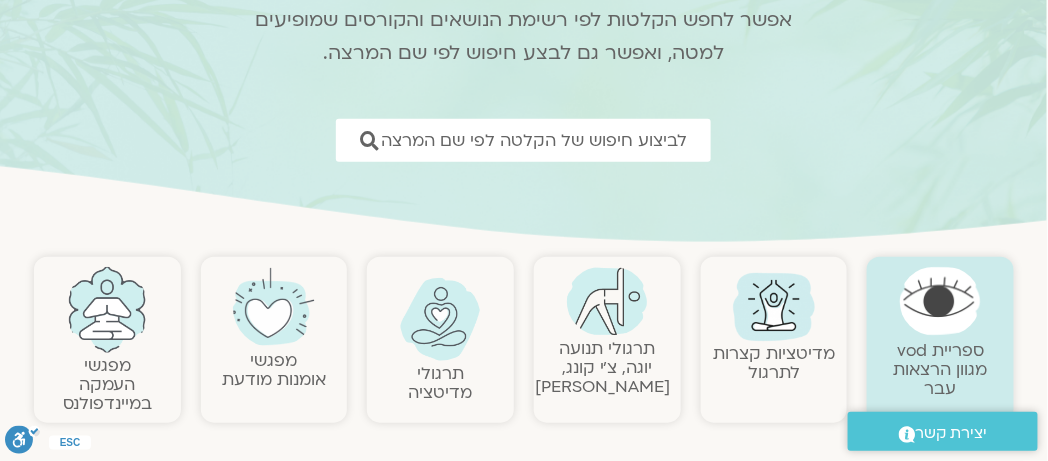 click at bounding box center (940, 301) 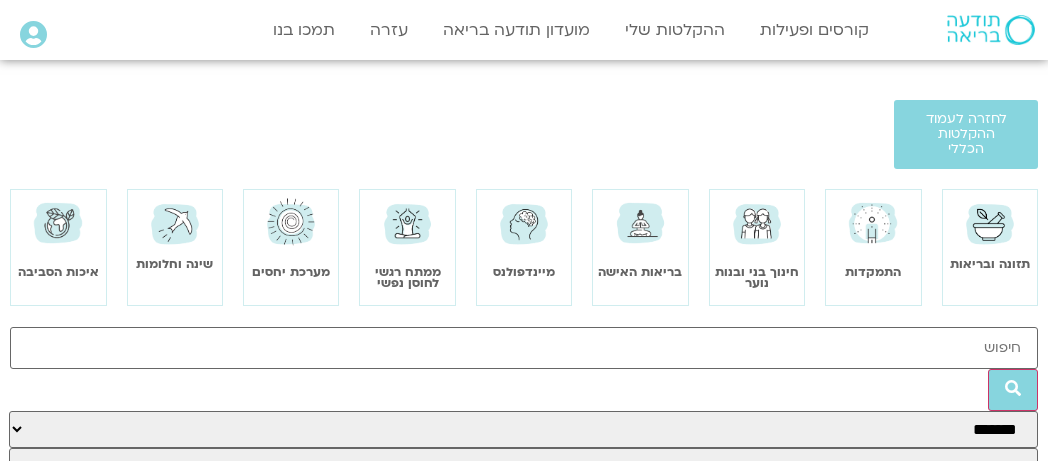 scroll, scrollTop: 0, scrollLeft: 0, axis: both 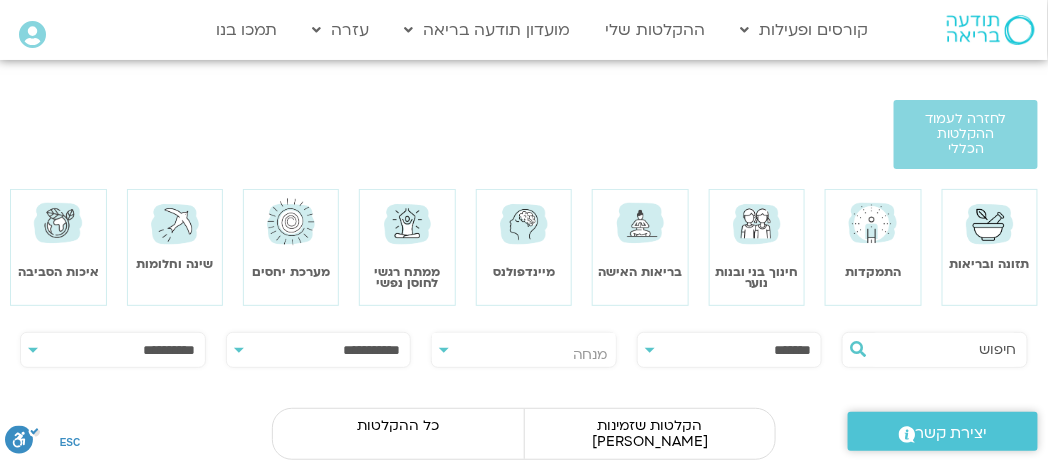 click at bounding box center [524, 223] 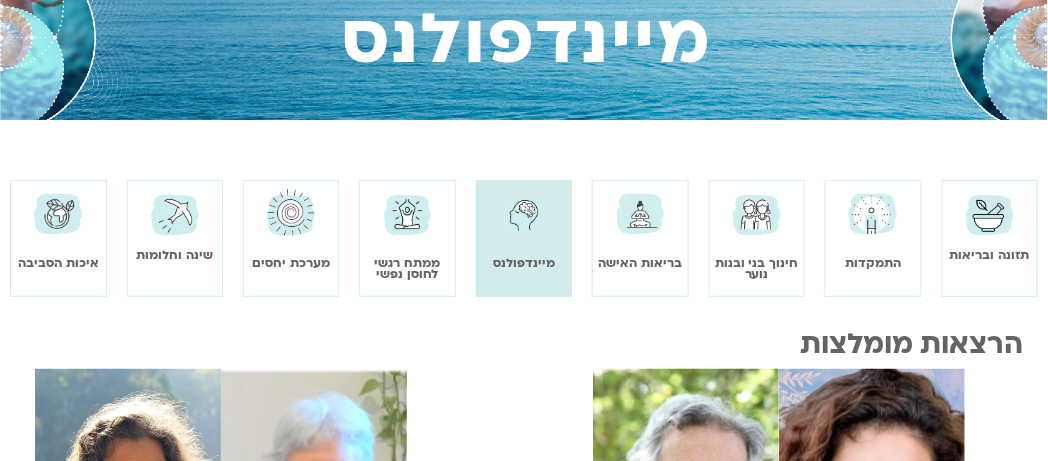 scroll, scrollTop: 338, scrollLeft: 0, axis: vertical 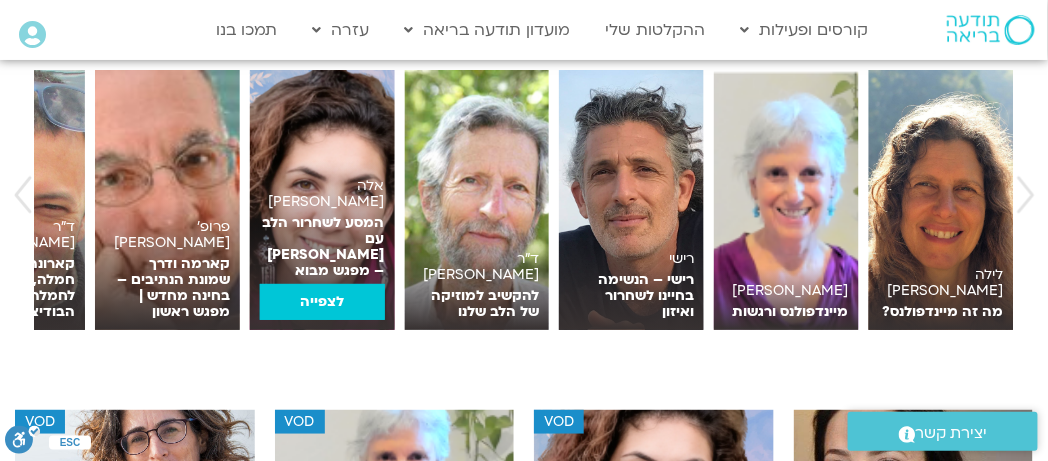 click on "לצפייה" at bounding box center (322, 302) 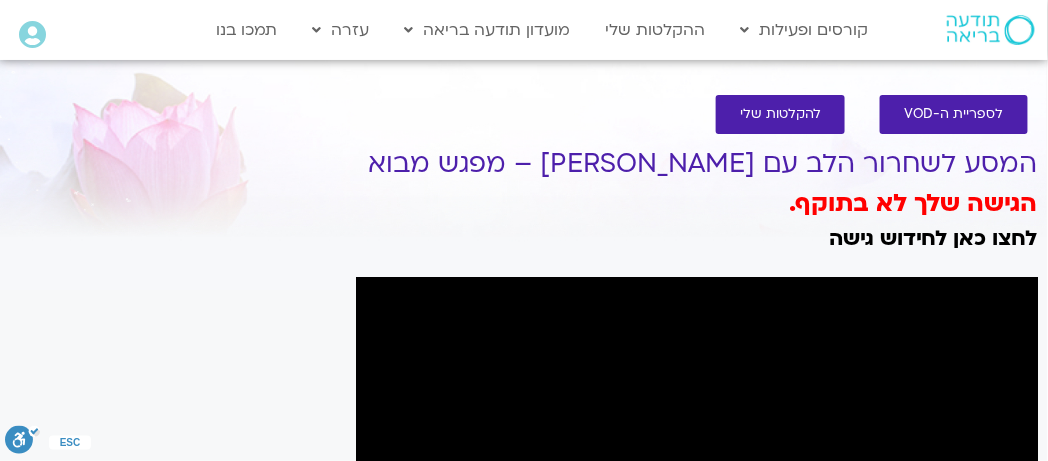 scroll, scrollTop: 100, scrollLeft: 0, axis: vertical 